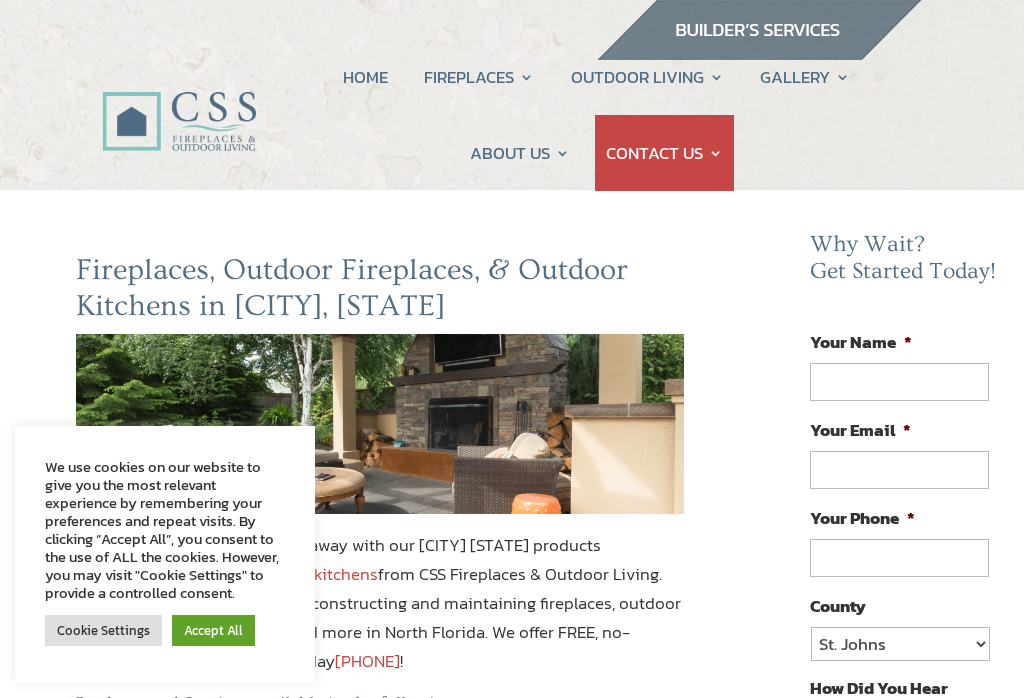 scroll, scrollTop: 0, scrollLeft: 0, axis: both 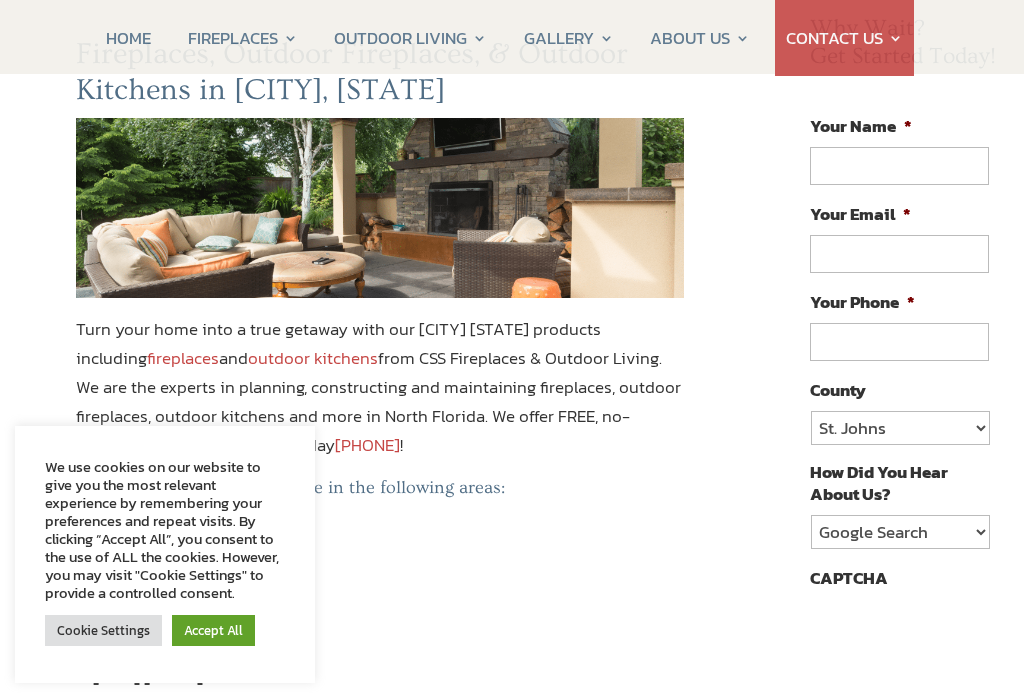 click on "Accept All" at bounding box center (213, 630) 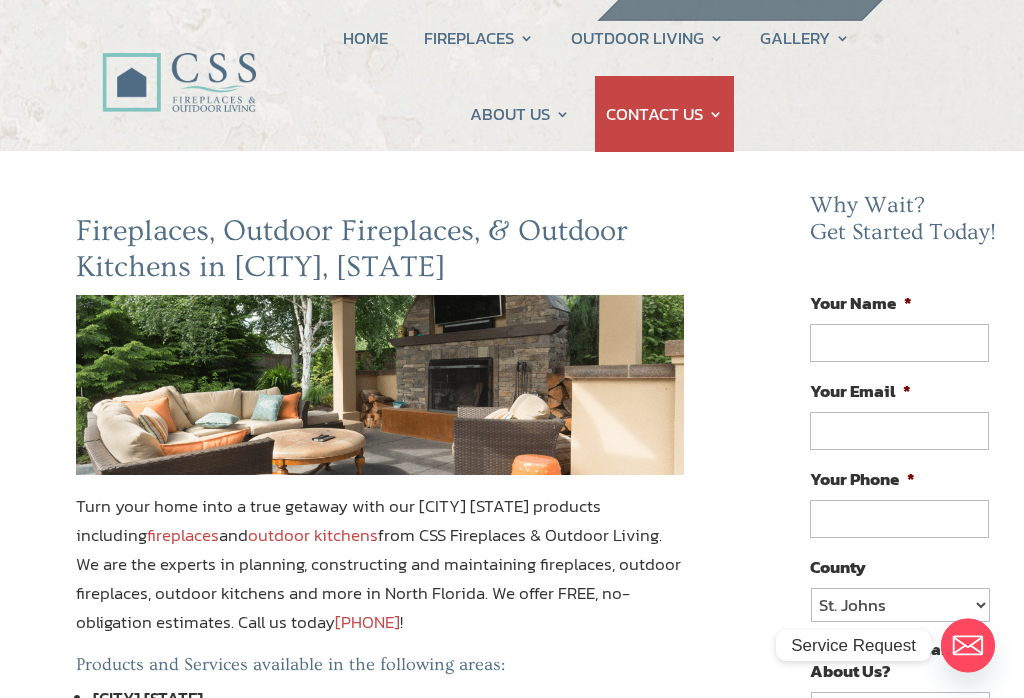 scroll, scrollTop: 0, scrollLeft: 0, axis: both 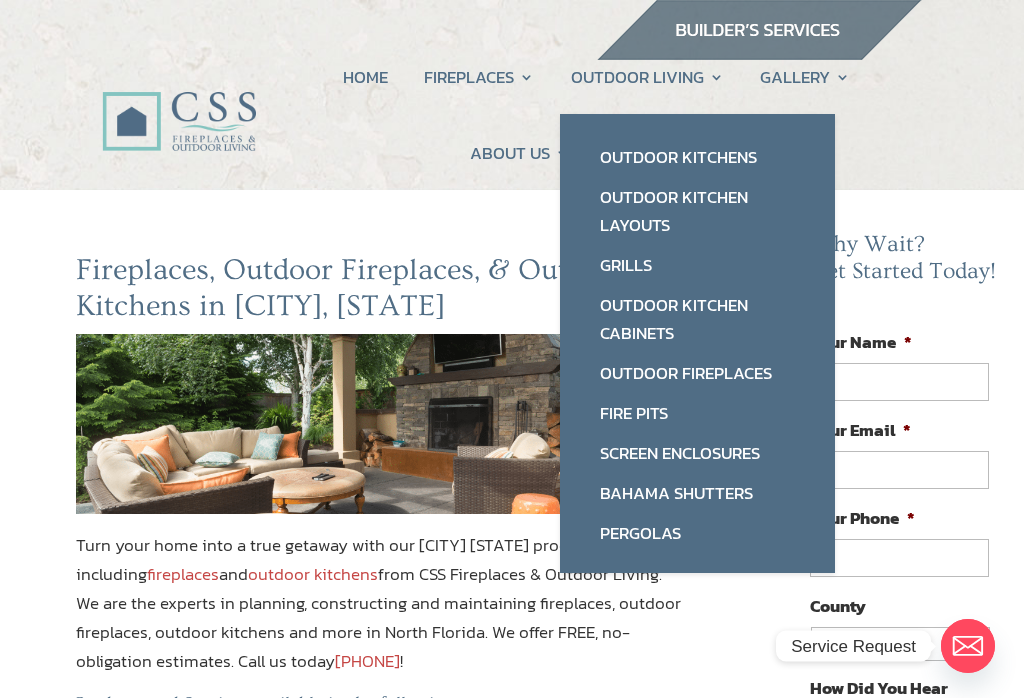 click on "Outdoor Fireplaces" at bounding box center (697, 373) 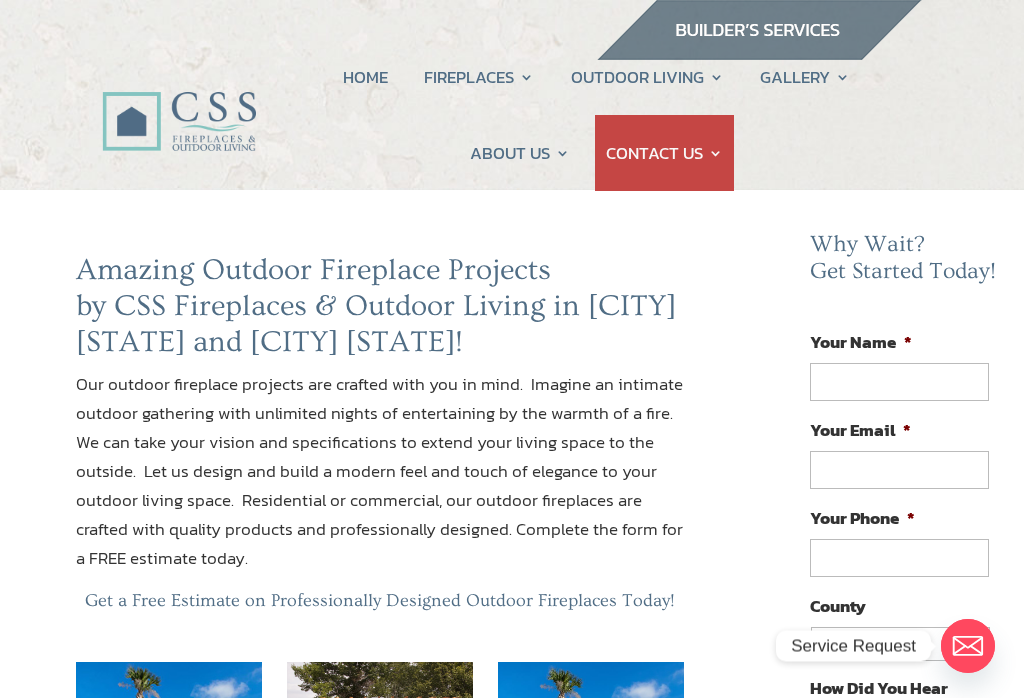 scroll, scrollTop: 0, scrollLeft: 0, axis: both 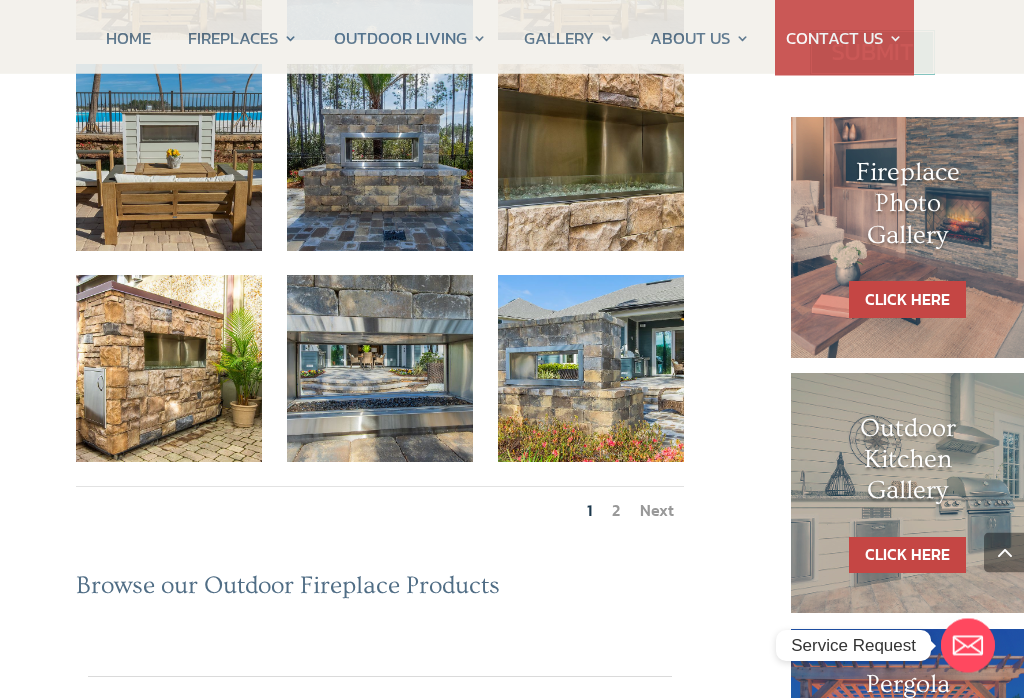 click on "Next" at bounding box center [657, 511] 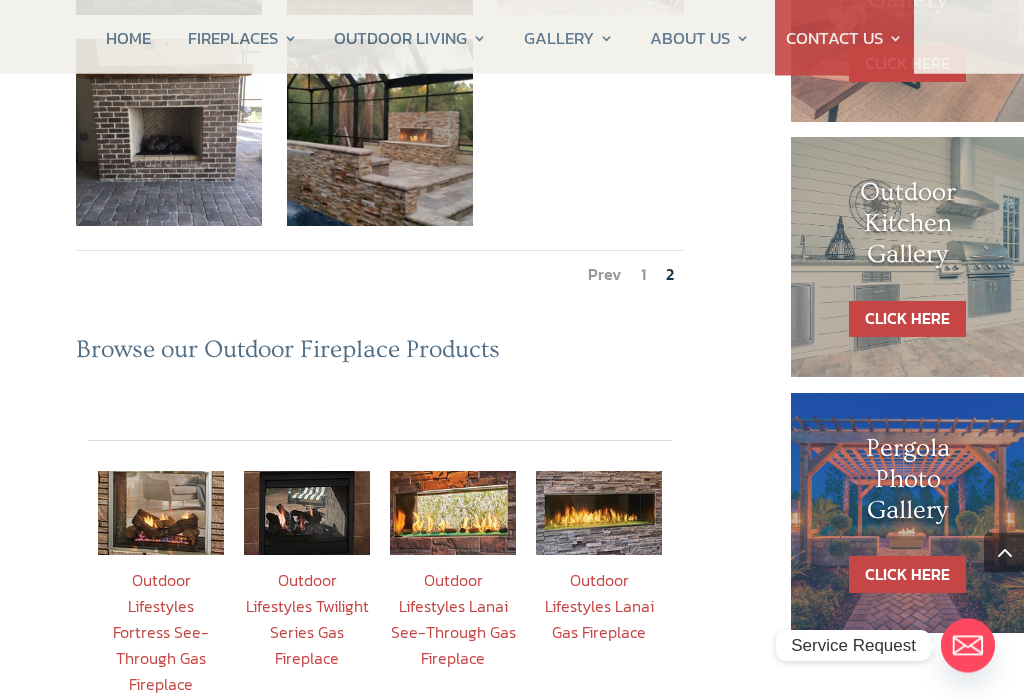 scroll, scrollTop: 1045, scrollLeft: 0, axis: vertical 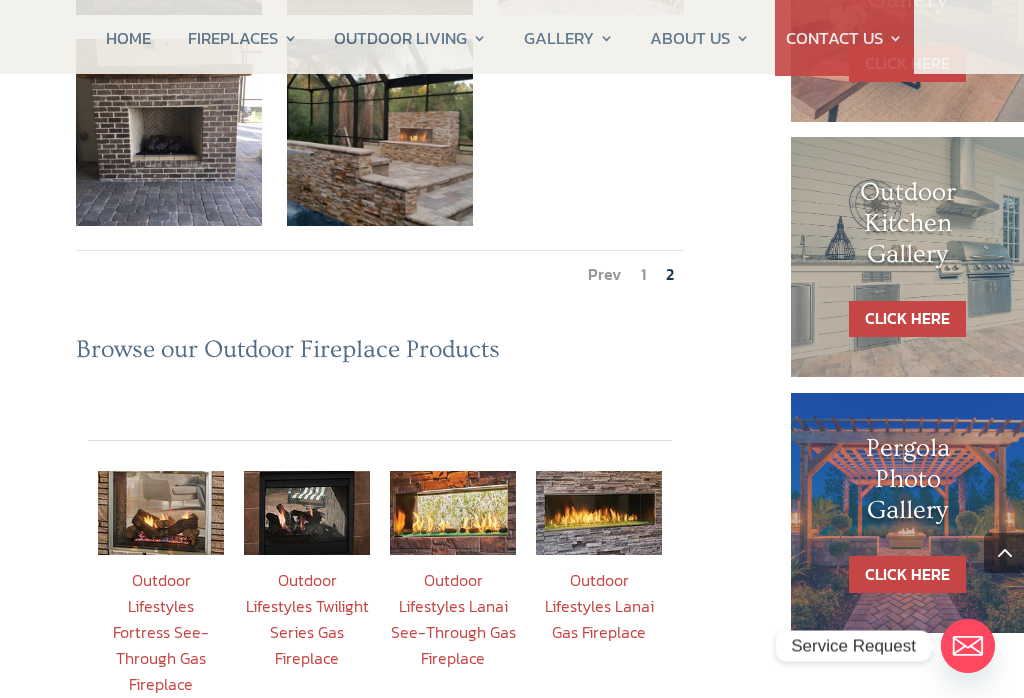 click on "1" at bounding box center [643, 274] 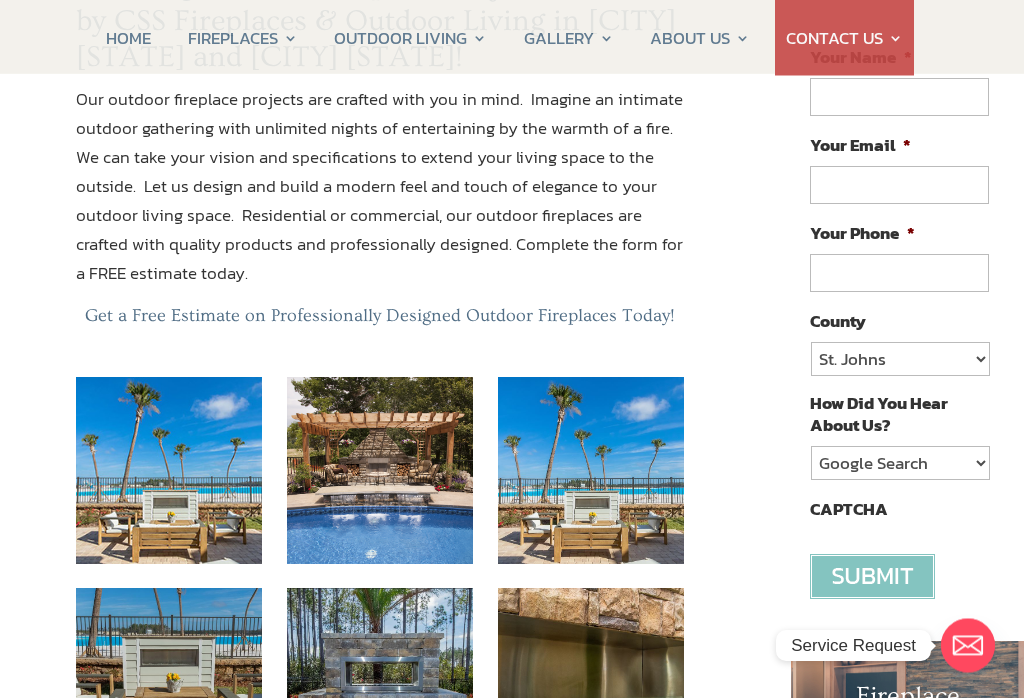 scroll, scrollTop: 285, scrollLeft: 0, axis: vertical 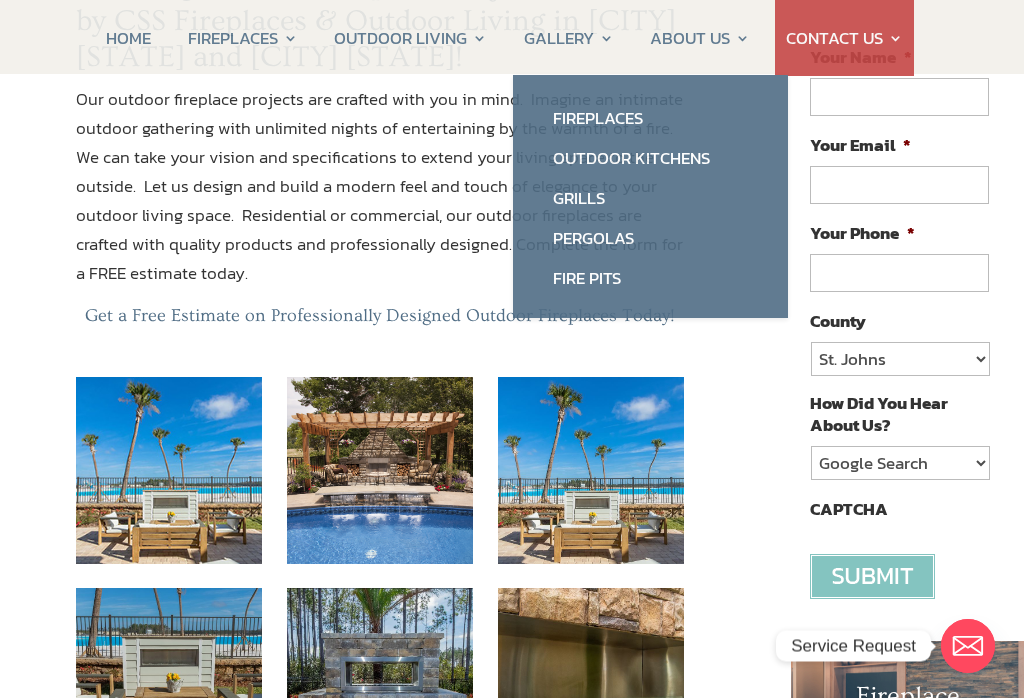 click on "Outdoor Kitchens" at bounding box center (650, 158) 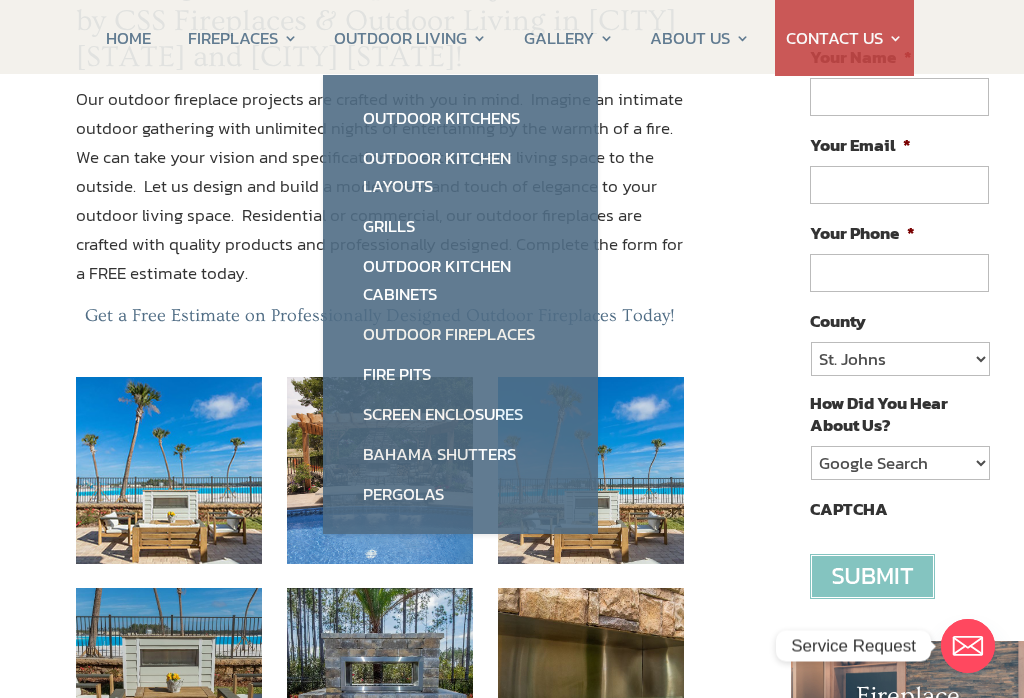 click on "Fire Pits" at bounding box center (460, 374) 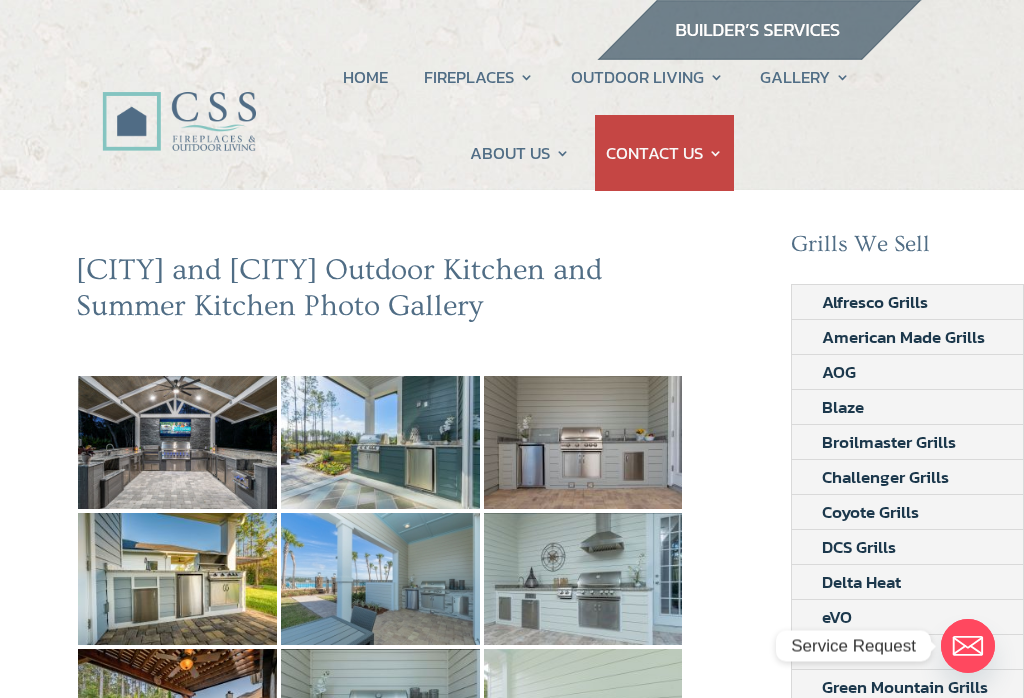 scroll, scrollTop: 0, scrollLeft: 0, axis: both 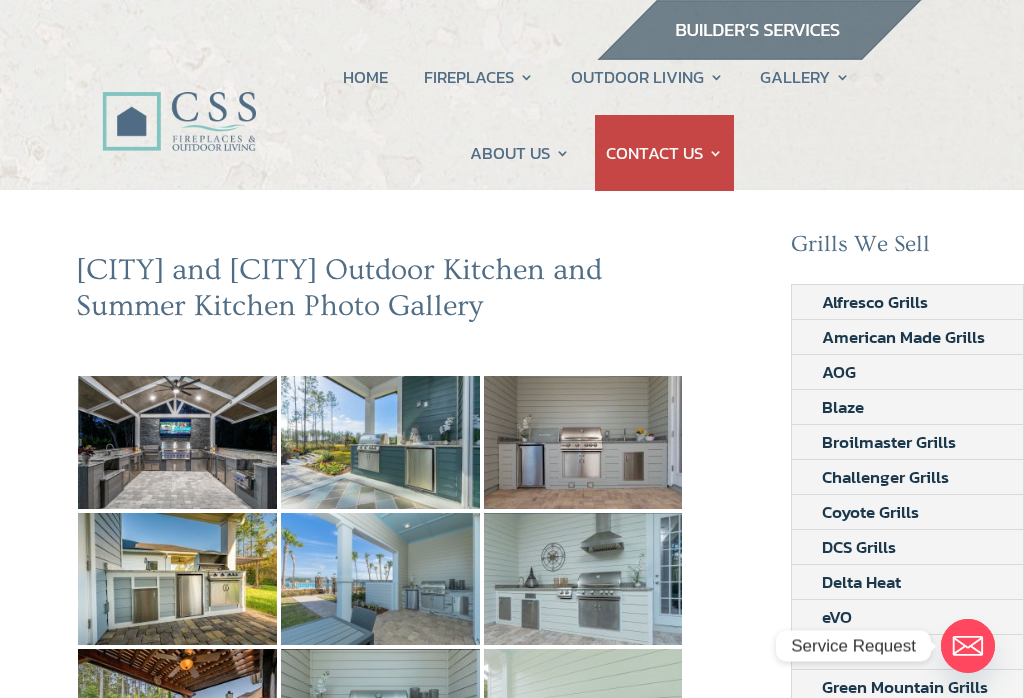 click at bounding box center [177, 442] 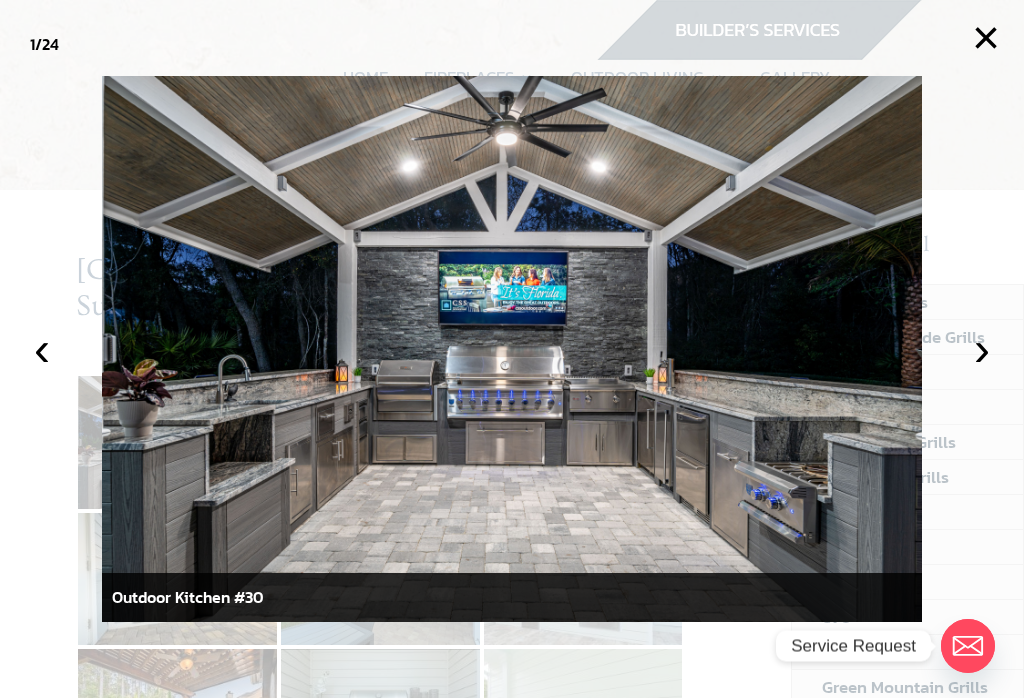 click on "›" at bounding box center (982, 349) 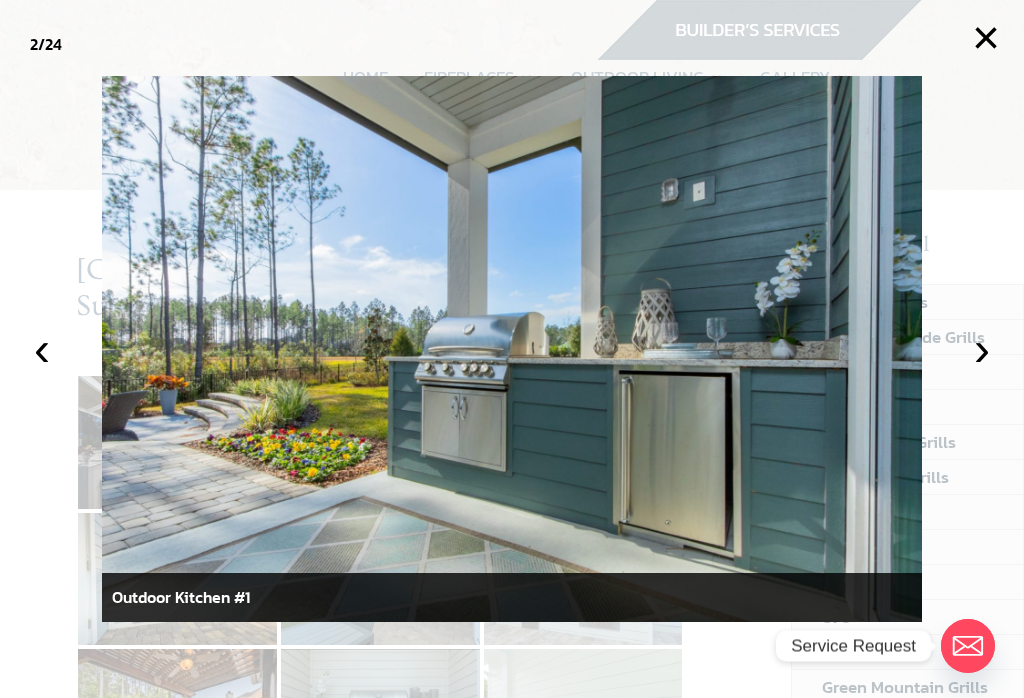 click on "›" at bounding box center (982, 349) 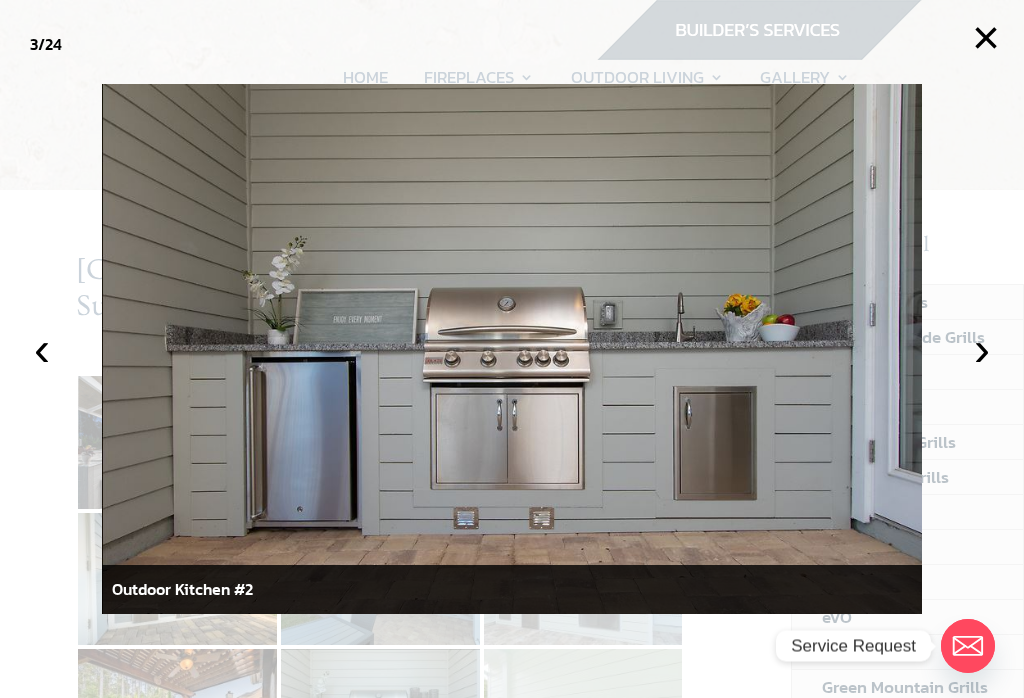 click on "›" at bounding box center [982, 349] 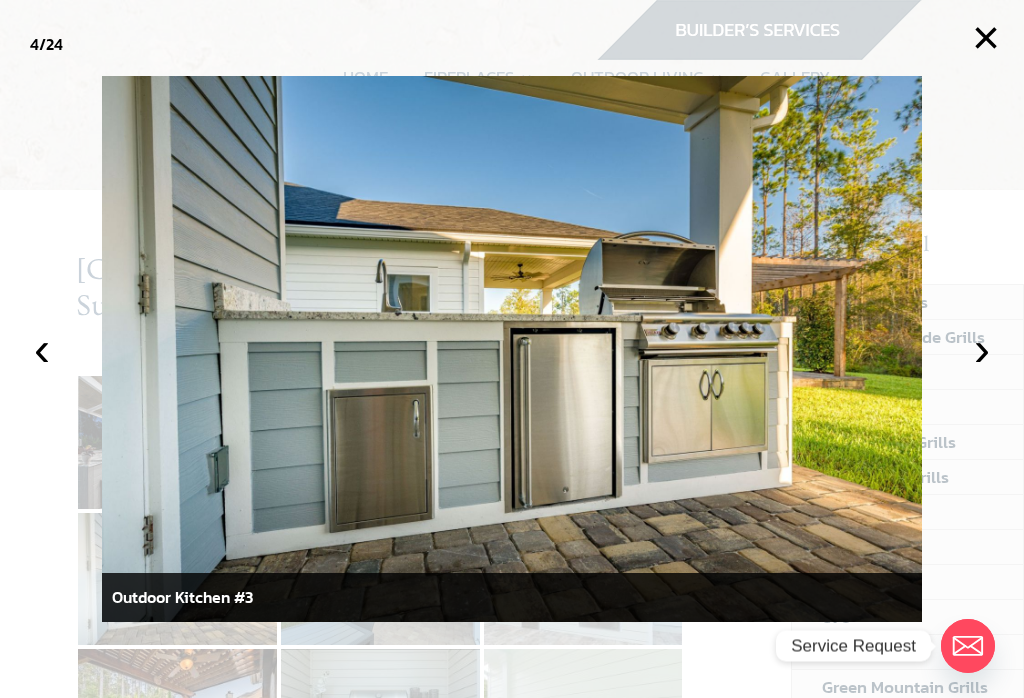 click on "›" at bounding box center [982, 349] 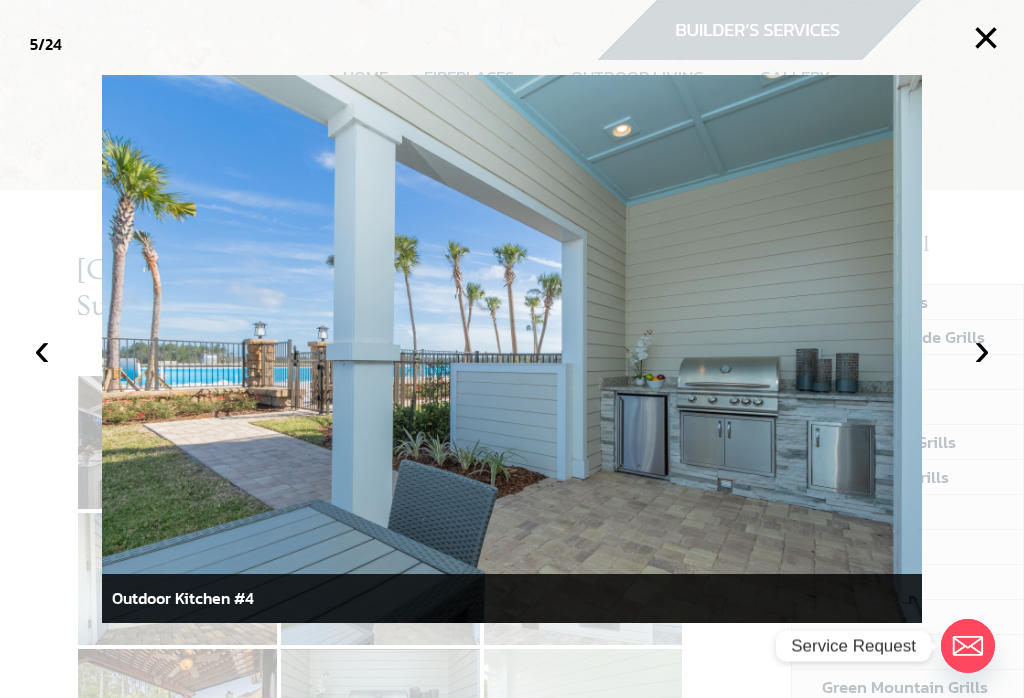 click on "›" at bounding box center (982, 349) 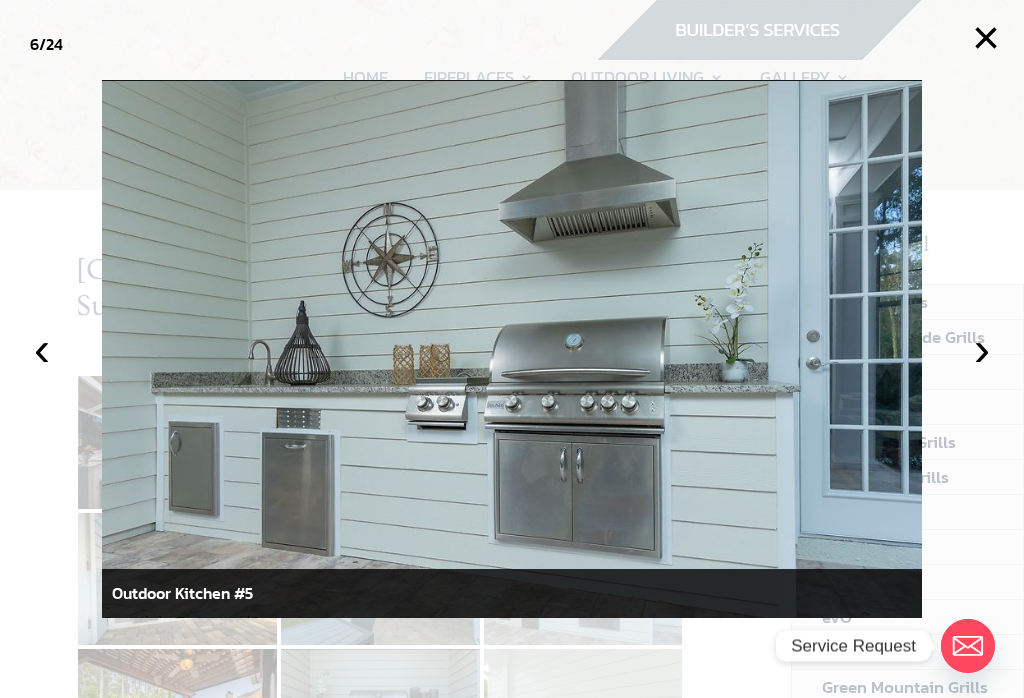 click on "›" at bounding box center [982, 349] 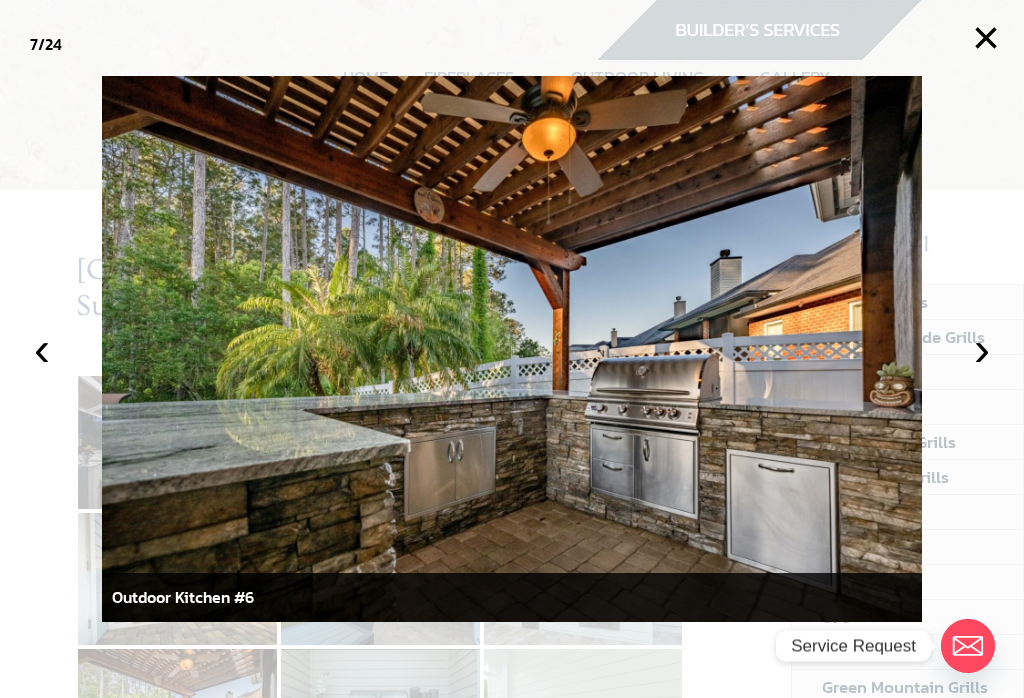 click on "›" at bounding box center (982, 349) 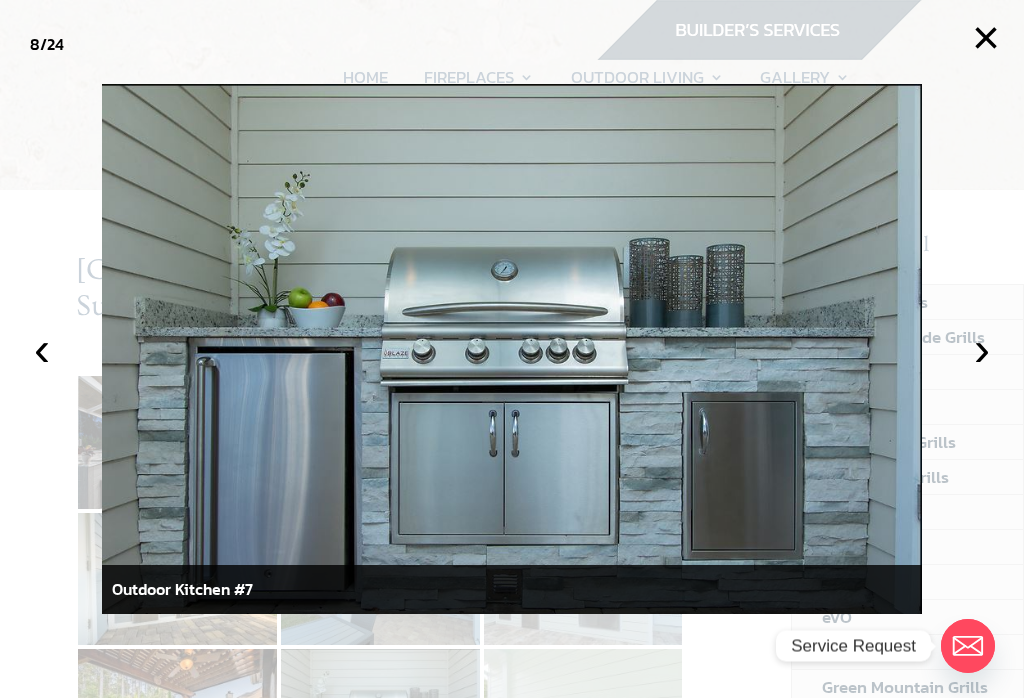 click on "›" at bounding box center (982, 349) 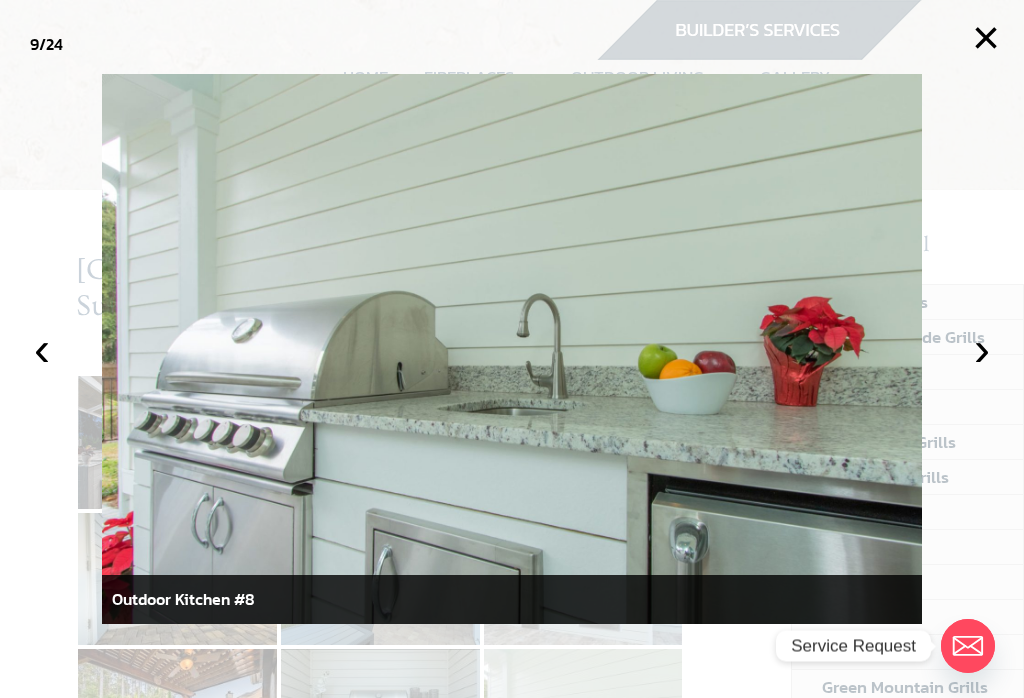 click on "›" at bounding box center [982, 349] 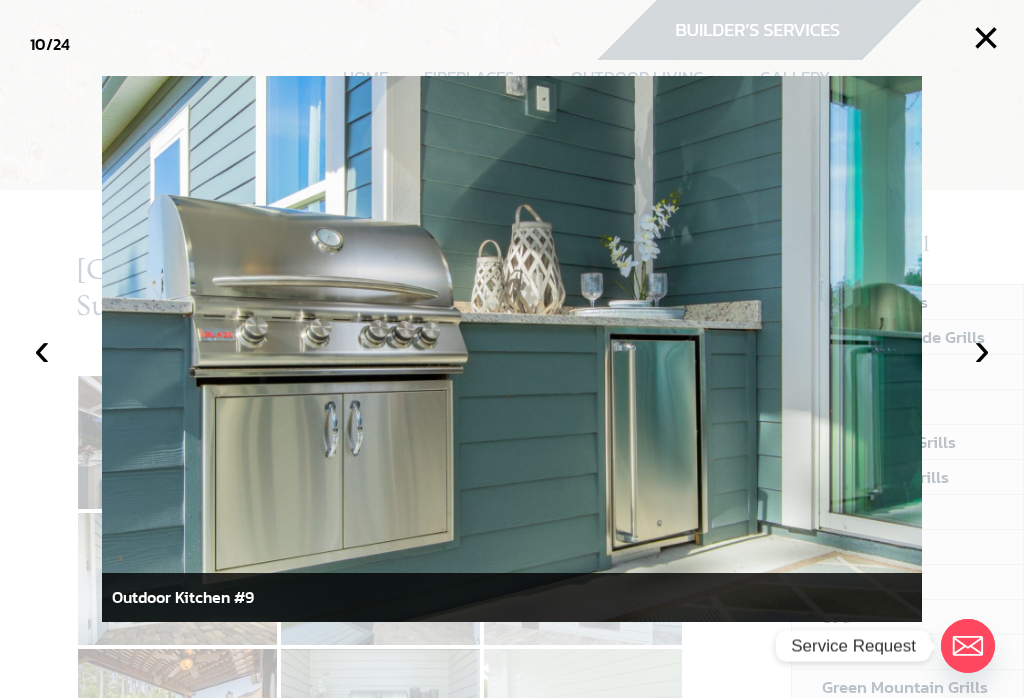 click on "›" at bounding box center [982, 349] 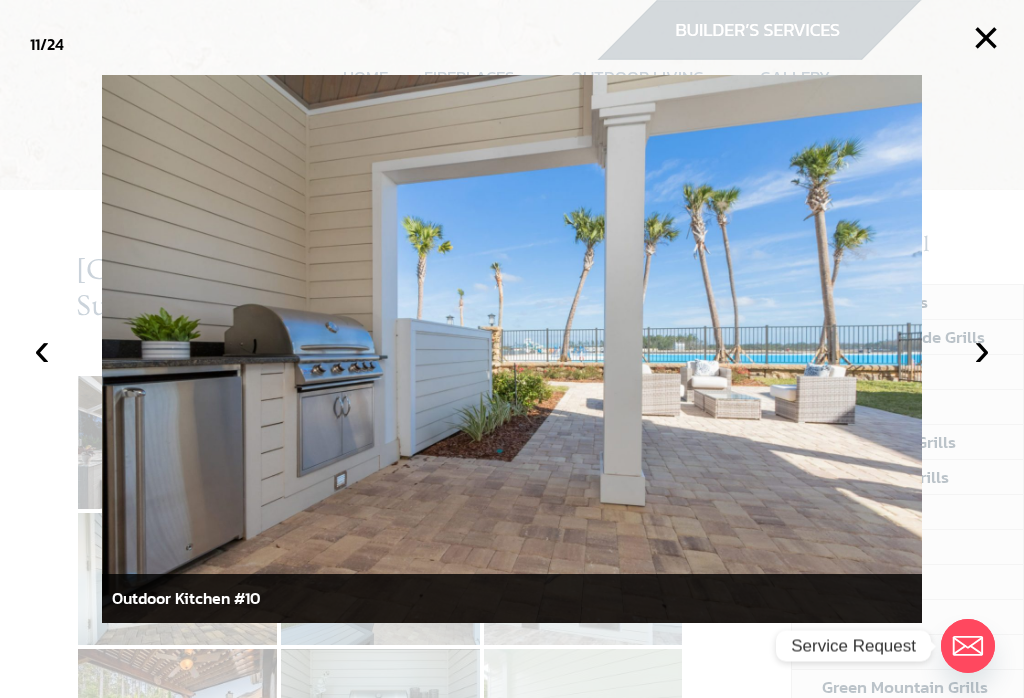 click on "›" at bounding box center (982, 349) 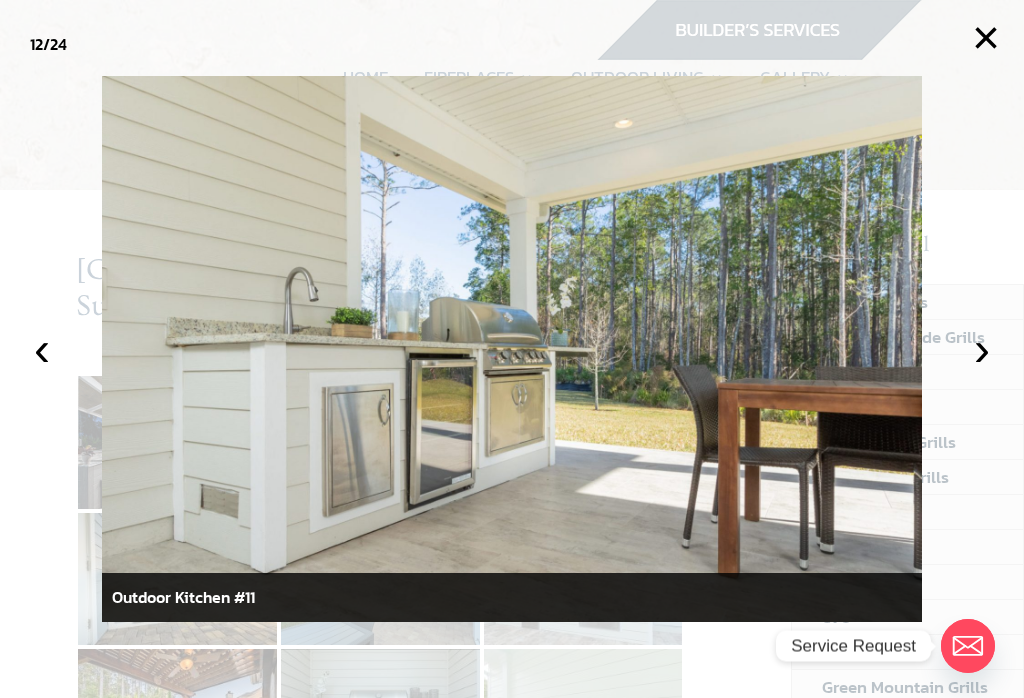 click on "›" at bounding box center (982, 349) 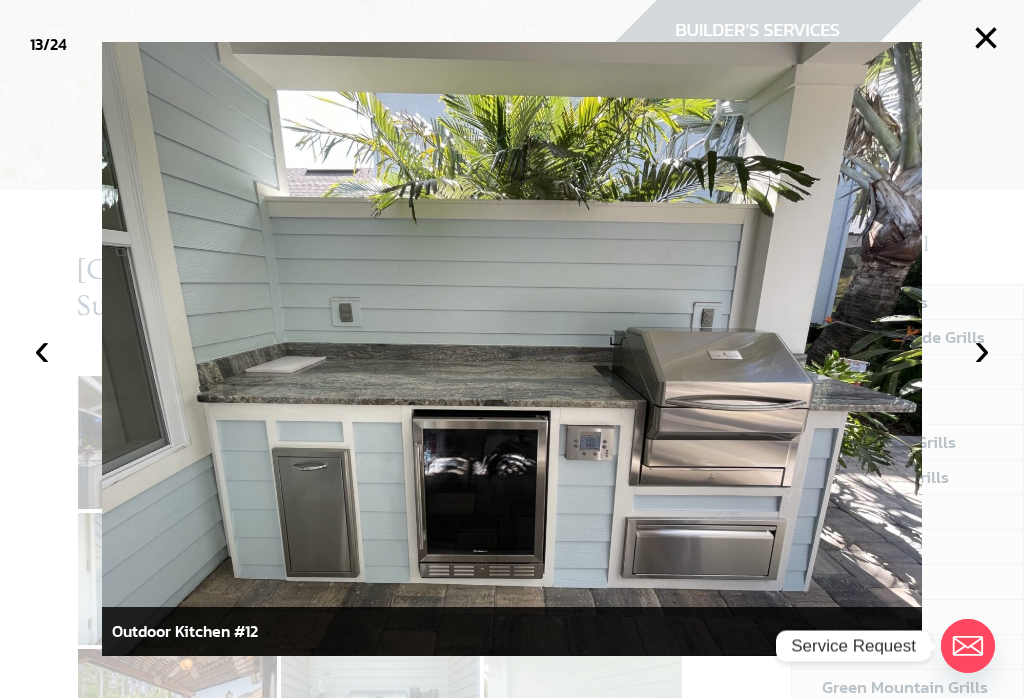 click on "›" at bounding box center [982, 349] 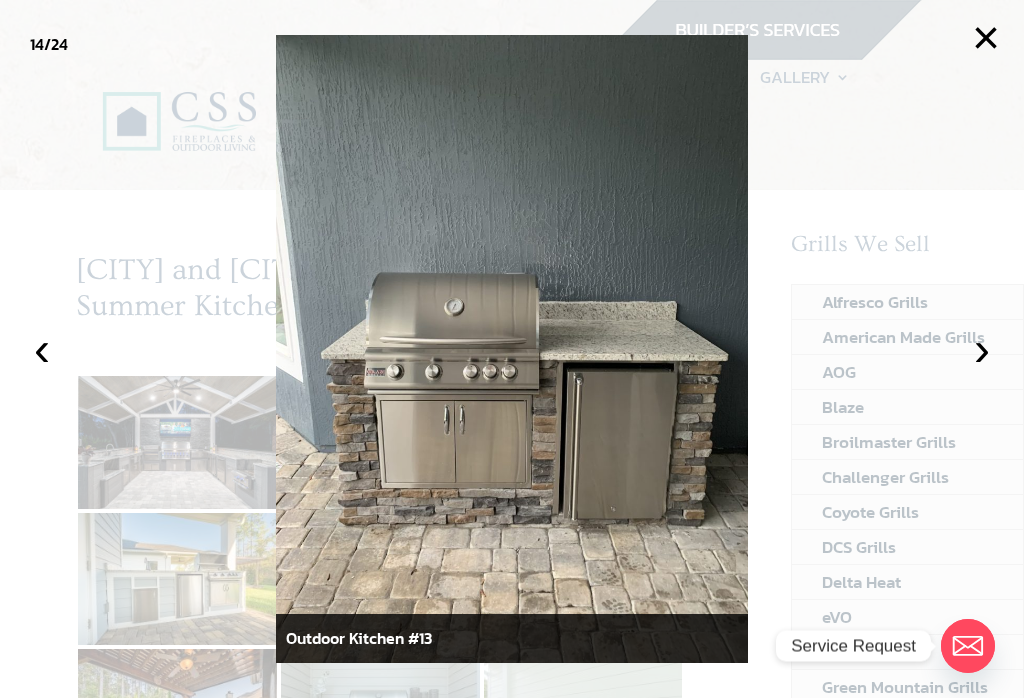 click on "›" at bounding box center (982, 349) 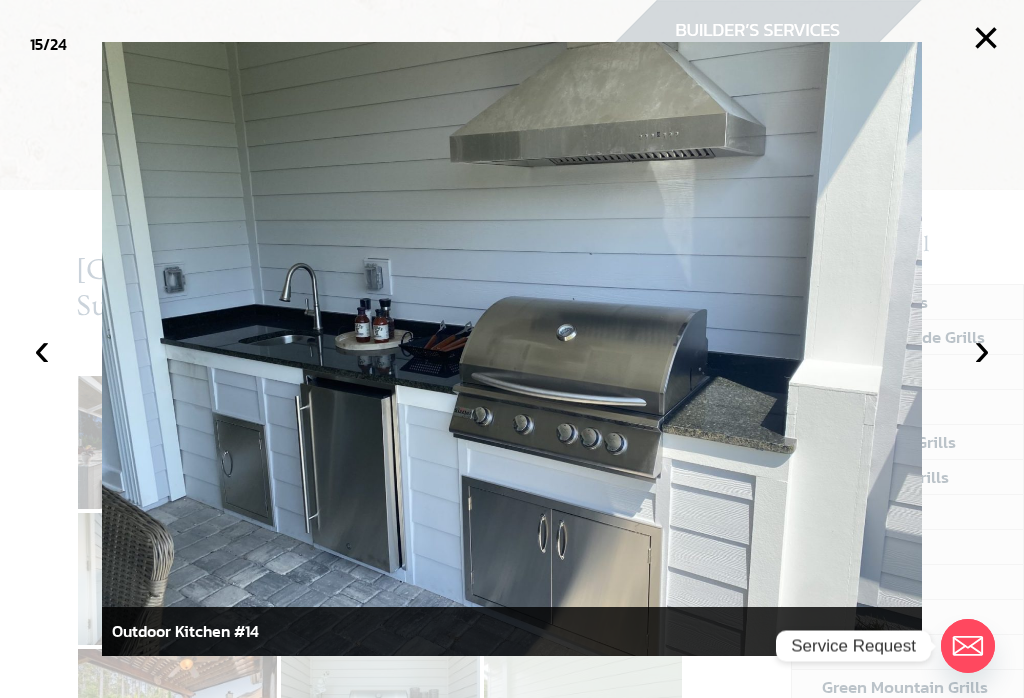click on "›" at bounding box center (982, 349) 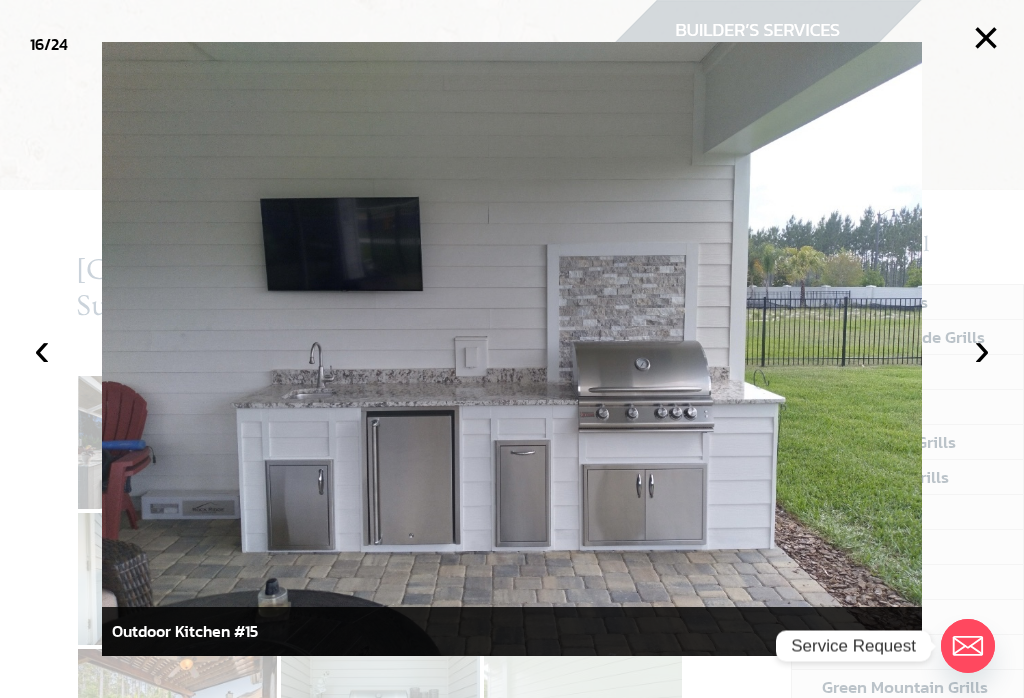 click on "›" at bounding box center [982, 349] 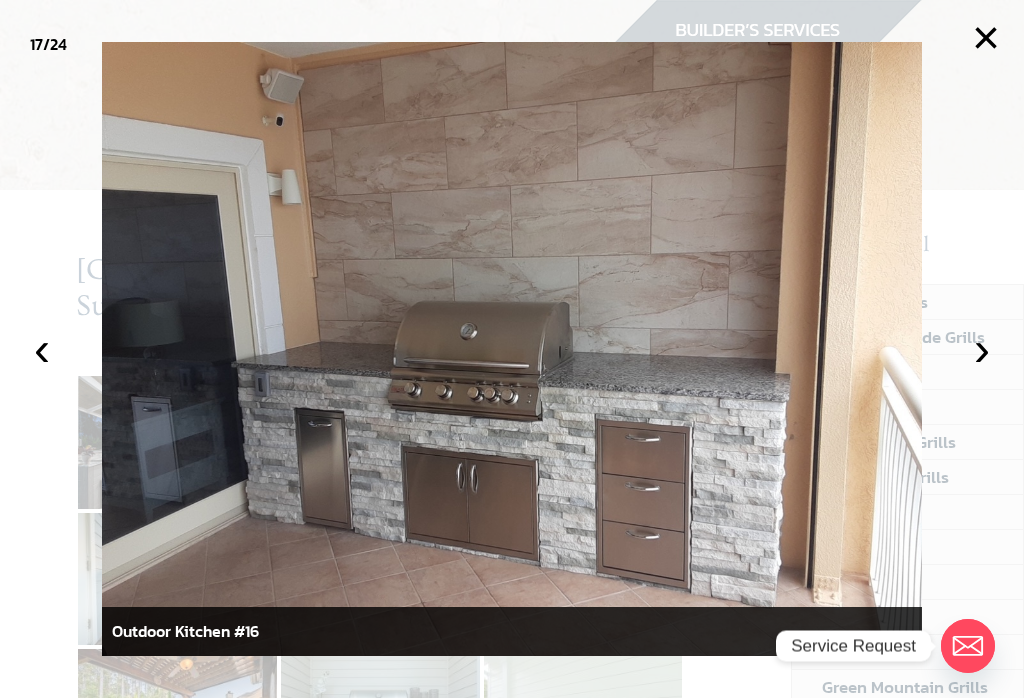 click on "›" at bounding box center [982, 349] 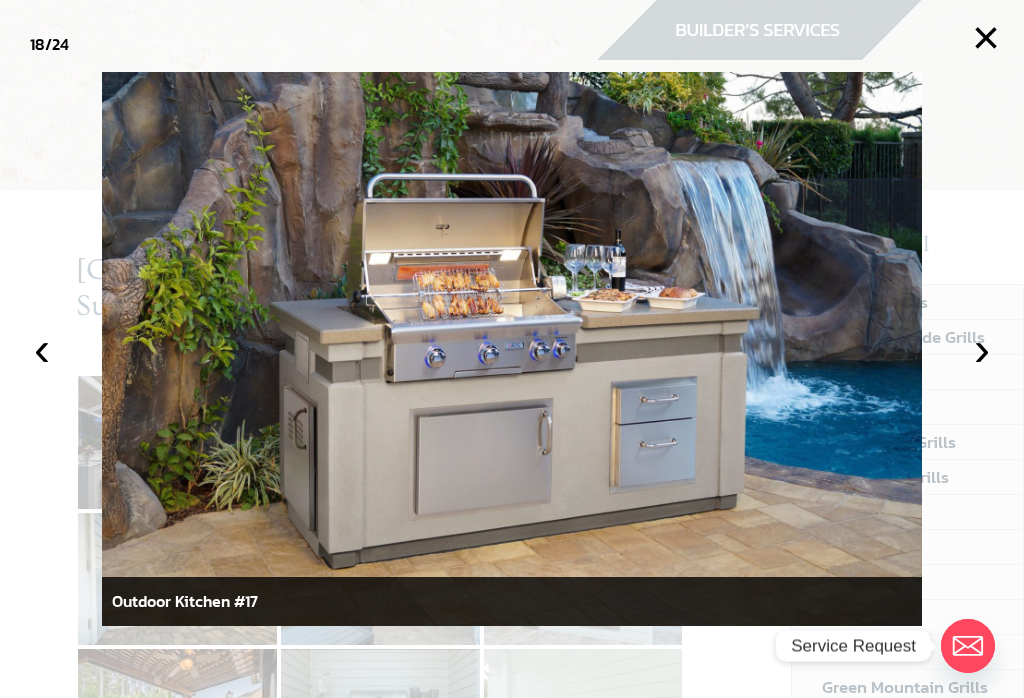 click on "›" at bounding box center (982, 349) 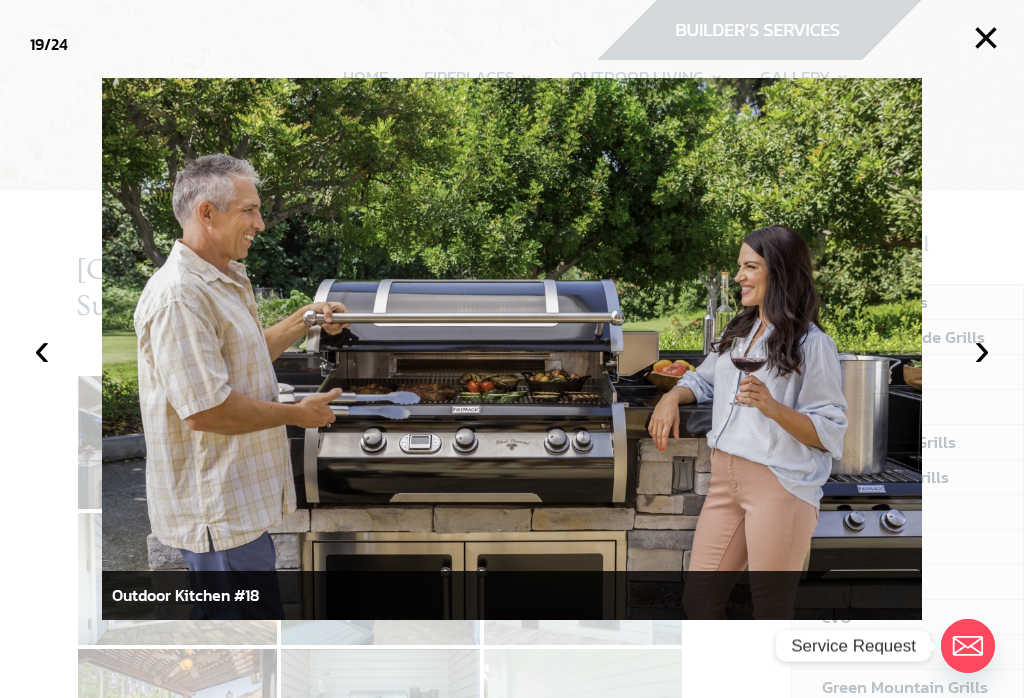 click on "›" at bounding box center [982, 349] 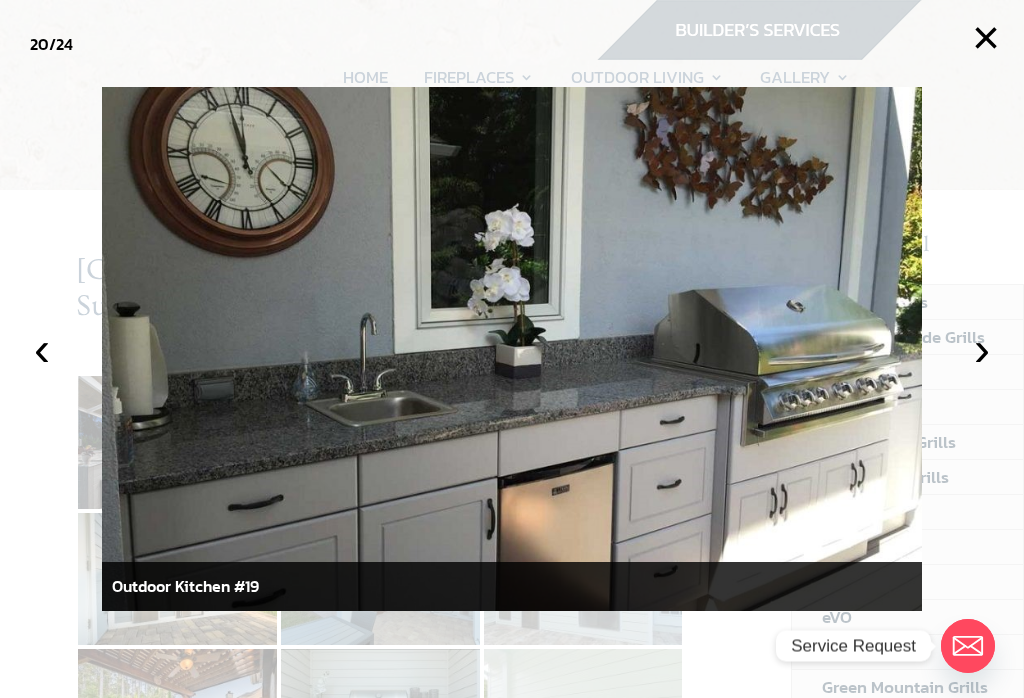 click on "›" at bounding box center [982, 349] 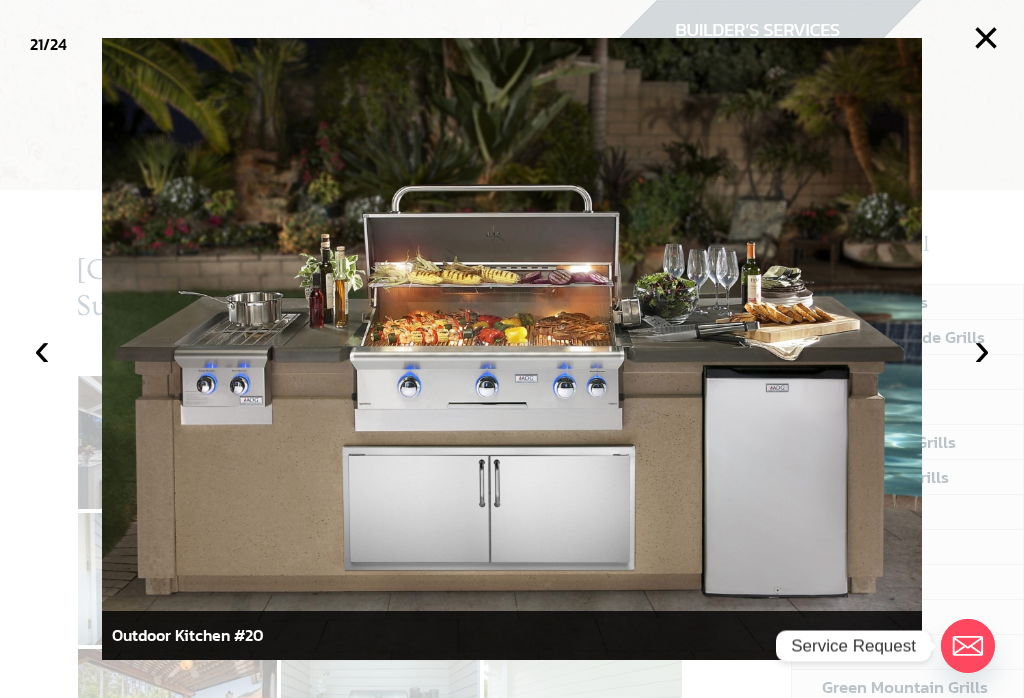 click on "›" at bounding box center (982, 349) 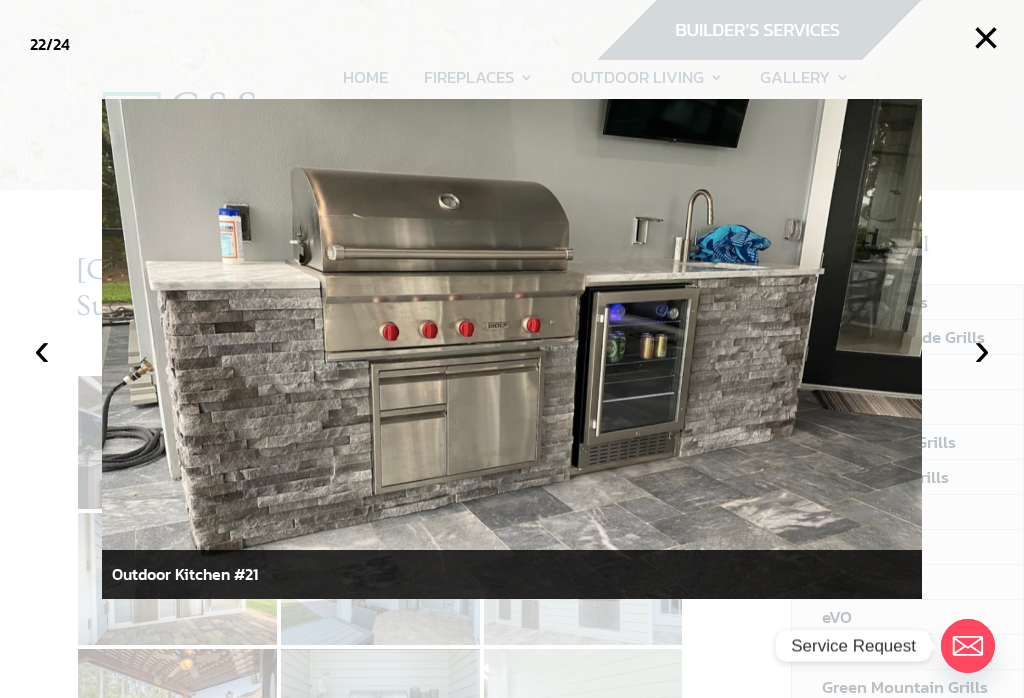 click on "›" at bounding box center (982, 349) 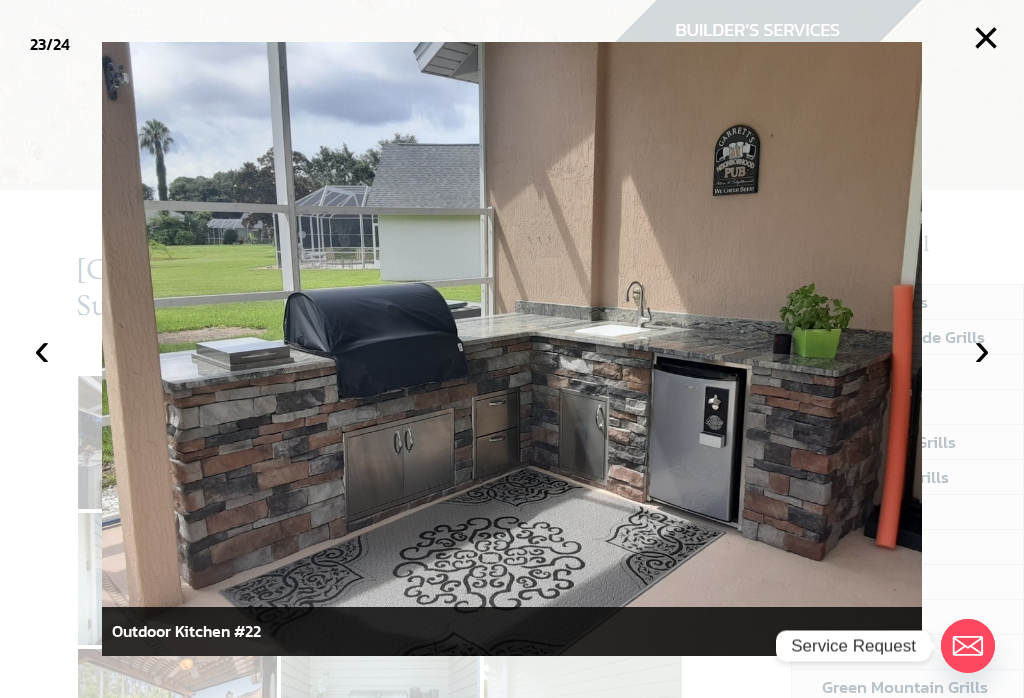click on "›" at bounding box center (982, 349) 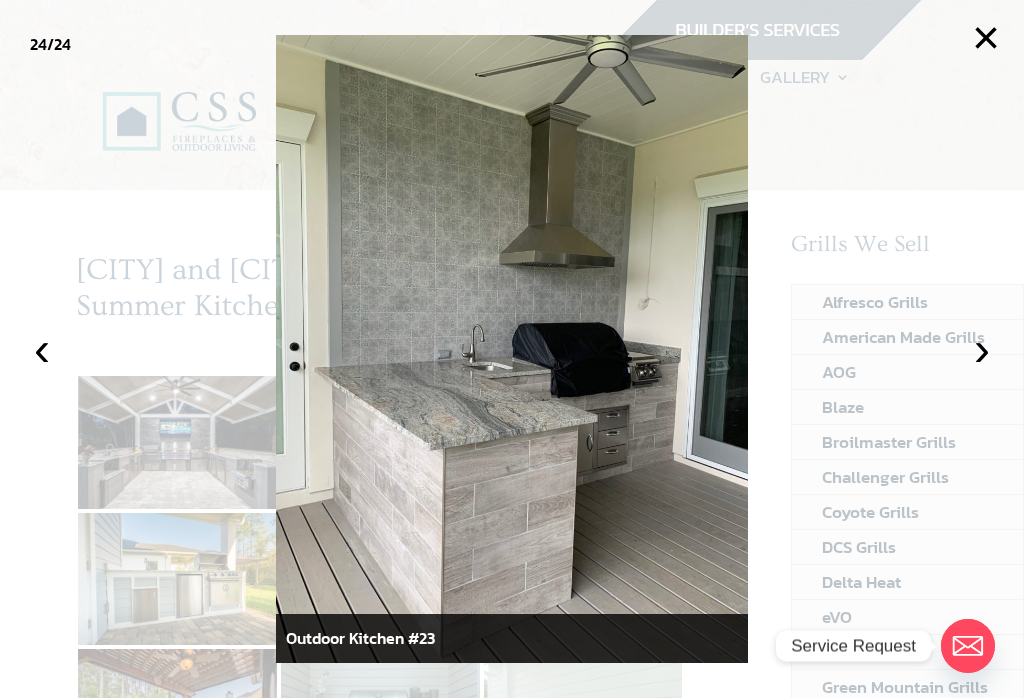 click on "›" at bounding box center [982, 349] 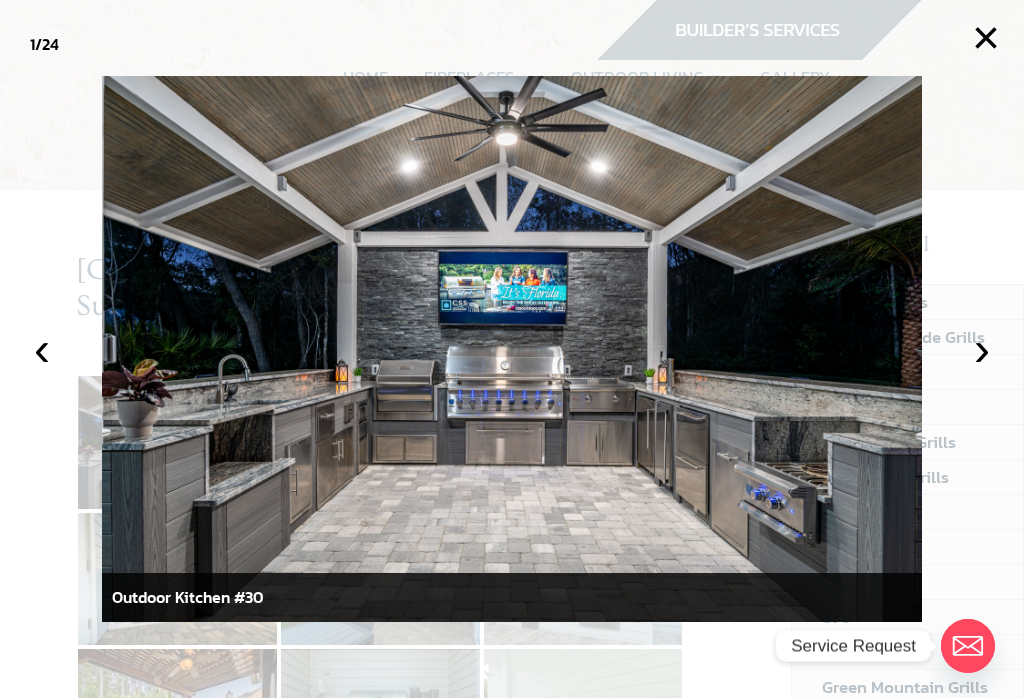 click on "›" at bounding box center (982, 349) 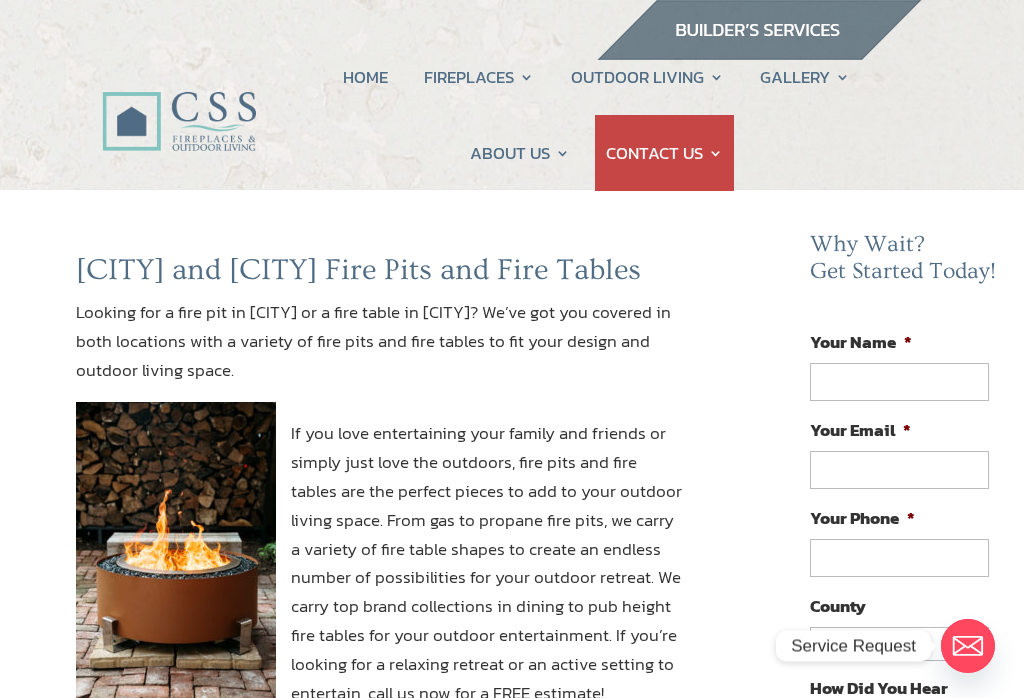 scroll, scrollTop: 0, scrollLeft: 0, axis: both 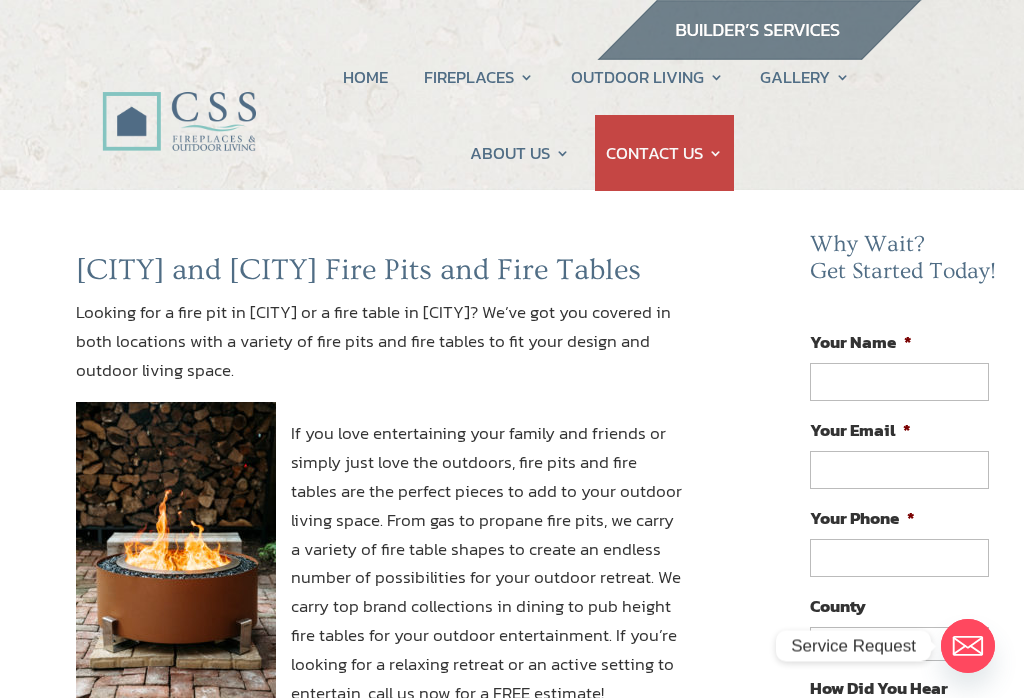 click on "HOME" at bounding box center (365, 77) 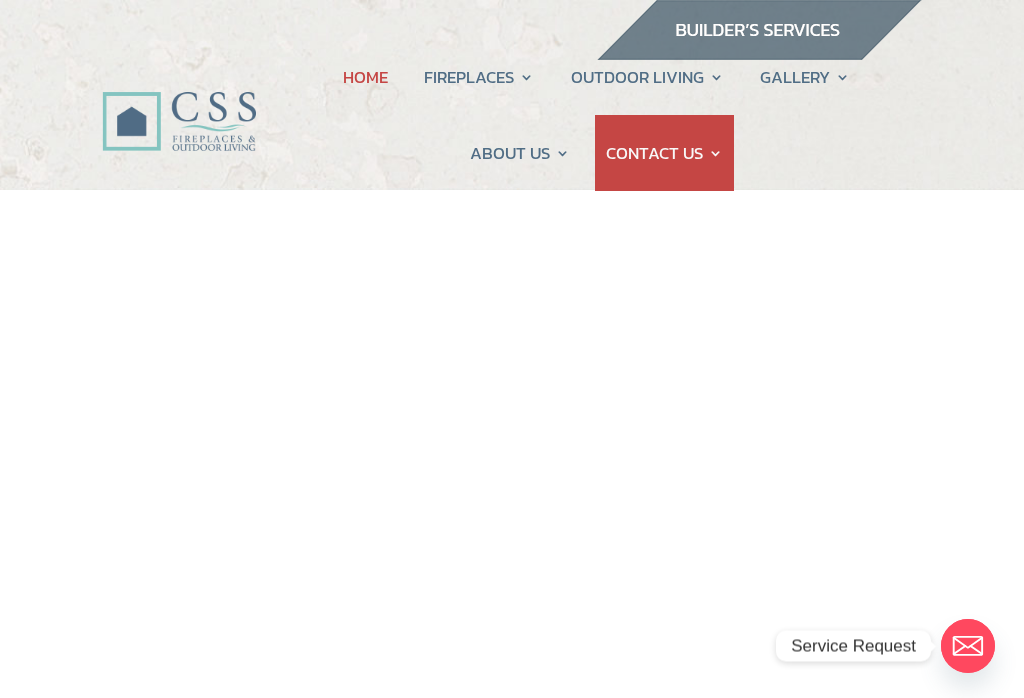scroll, scrollTop: 0, scrollLeft: 0, axis: both 